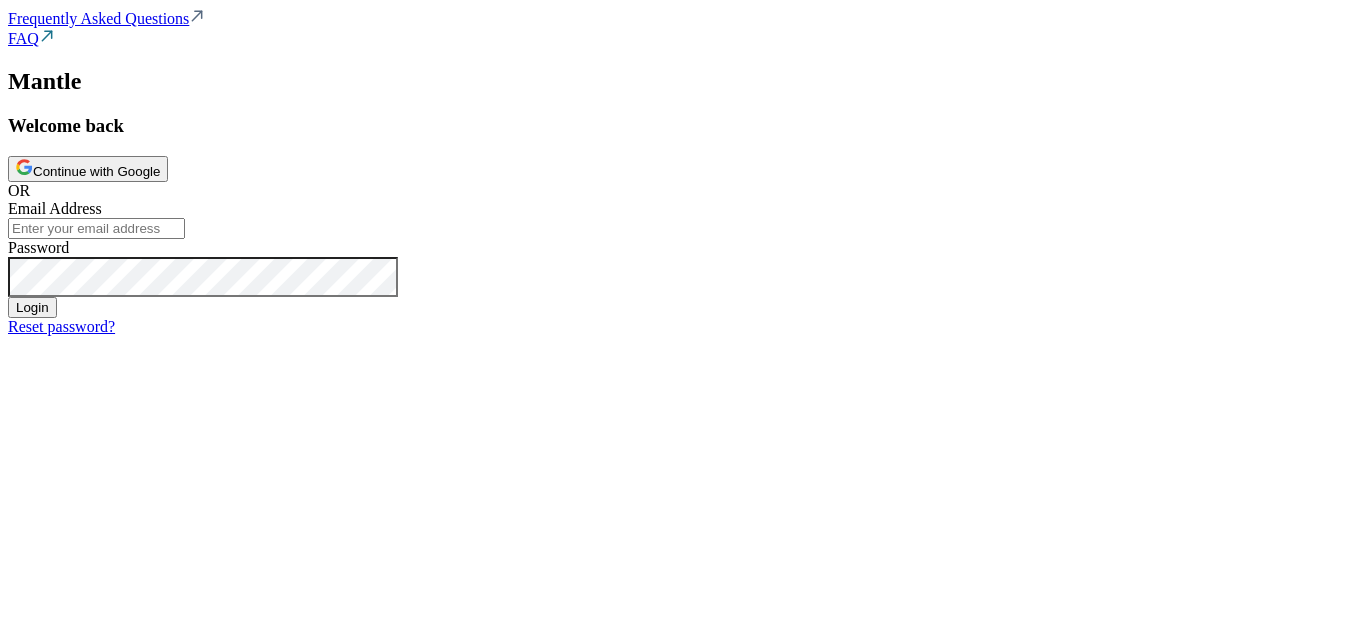 scroll, scrollTop: 0, scrollLeft: 0, axis: both 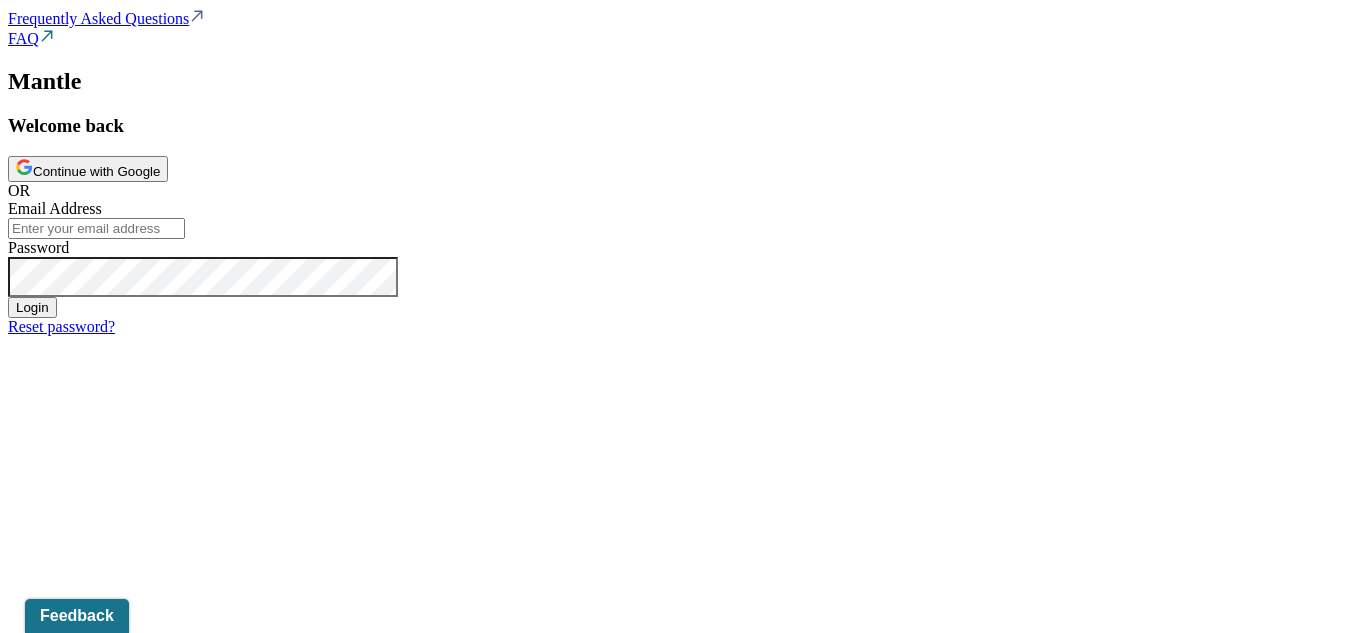 click on "Continue with Google" at bounding box center [88, 169] 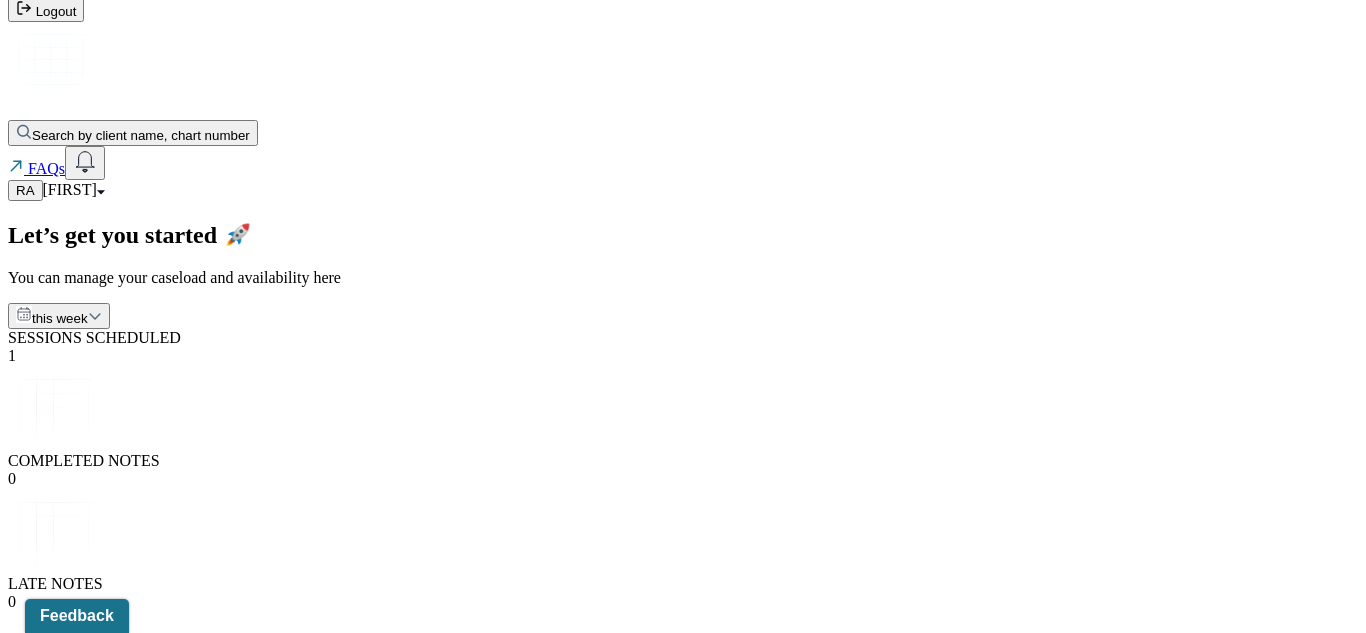 scroll, scrollTop: 0, scrollLeft: 0, axis: both 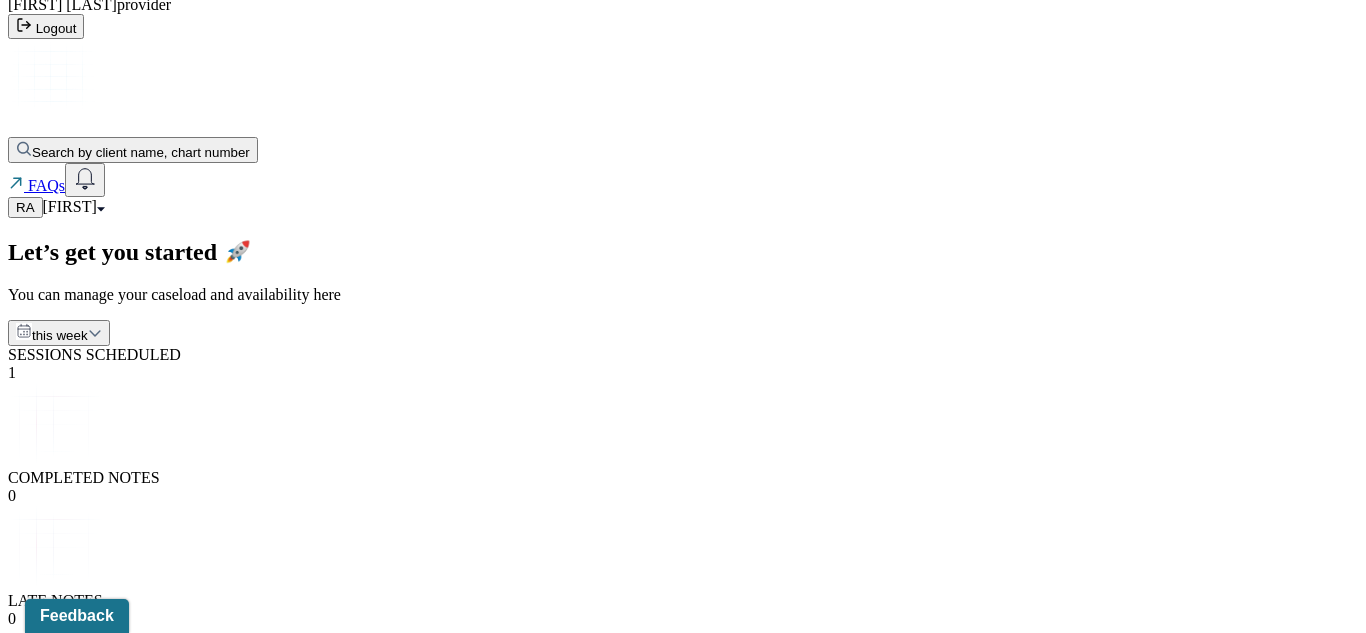 click on "[LAST], [FIRST]" at bounding box center [65, 840] 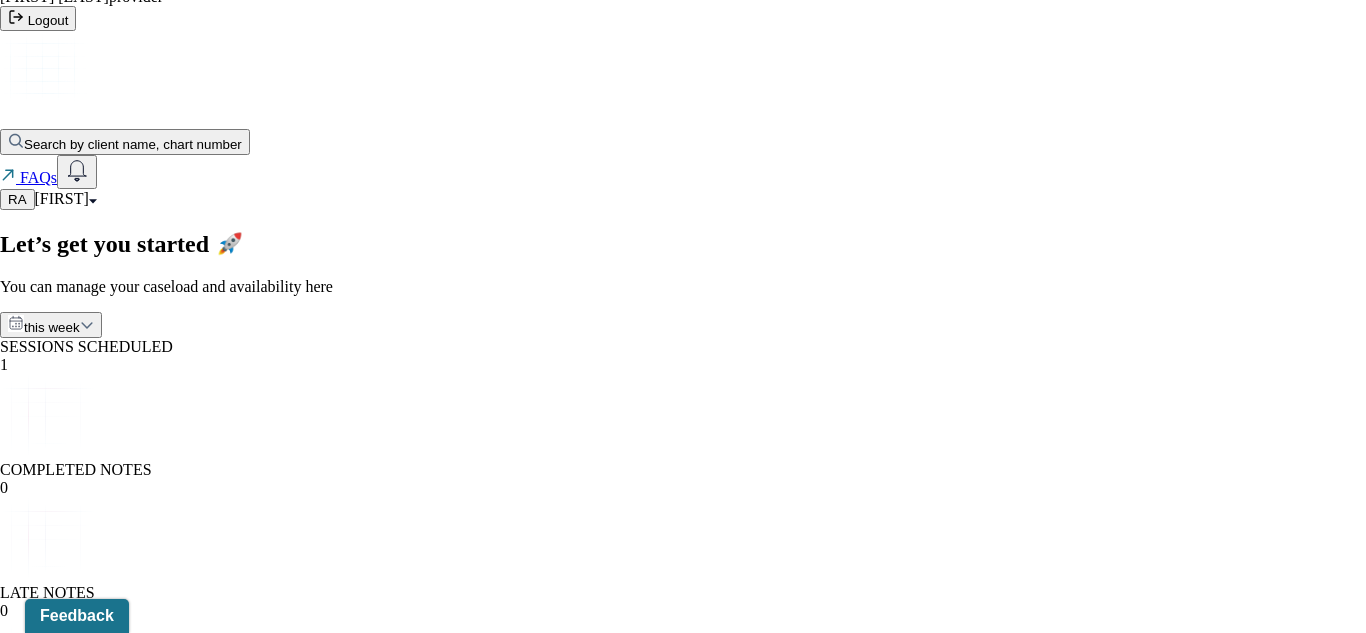 click on "Session notes" at bounding box center (100, 2045) 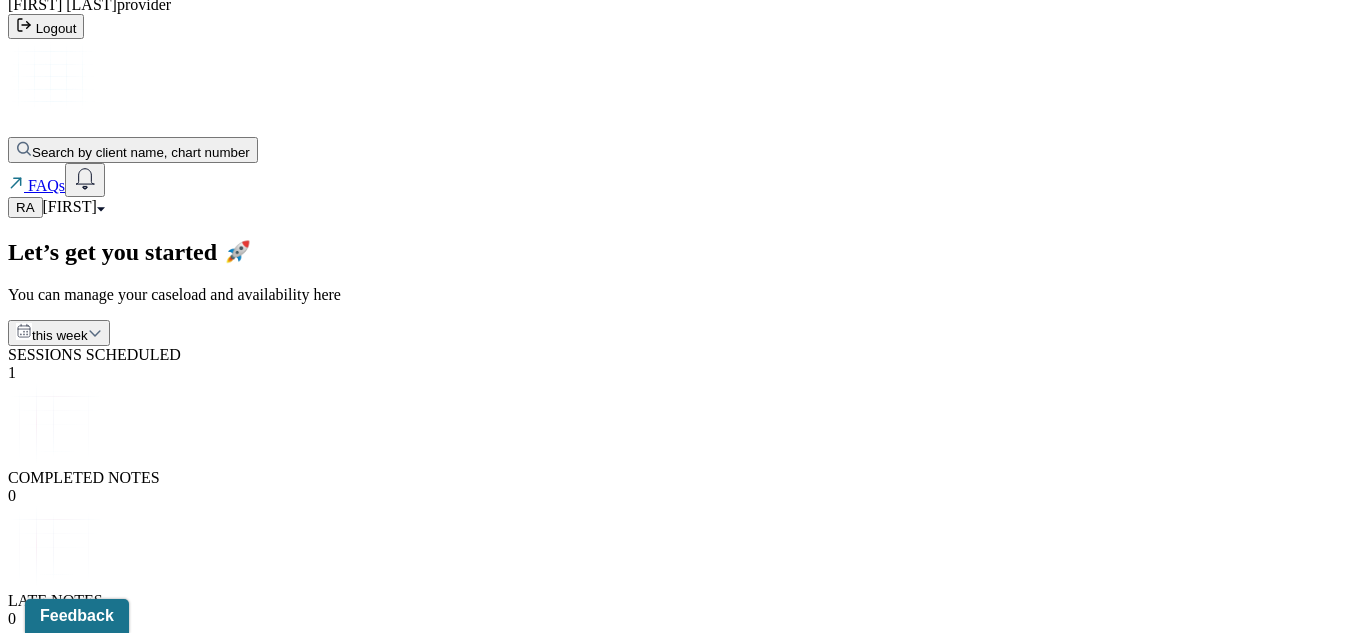 click on "Schedule" at bounding box center [85, -97] 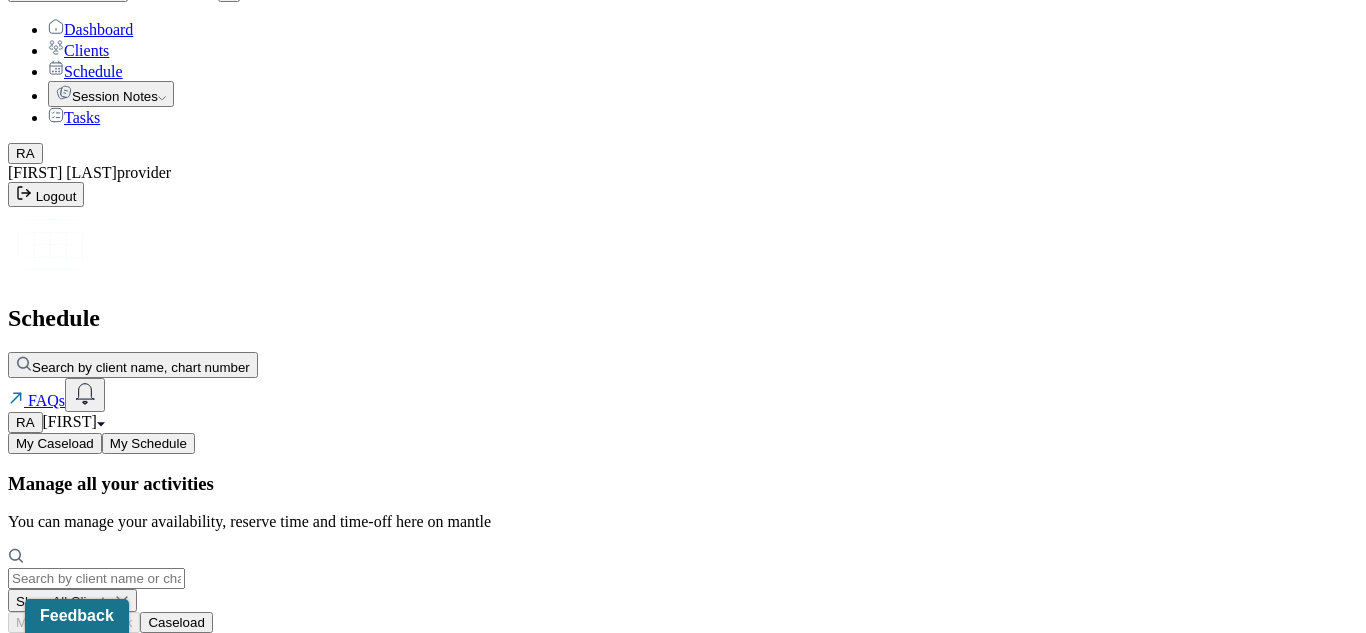 scroll, scrollTop: 0, scrollLeft: 0, axis: both 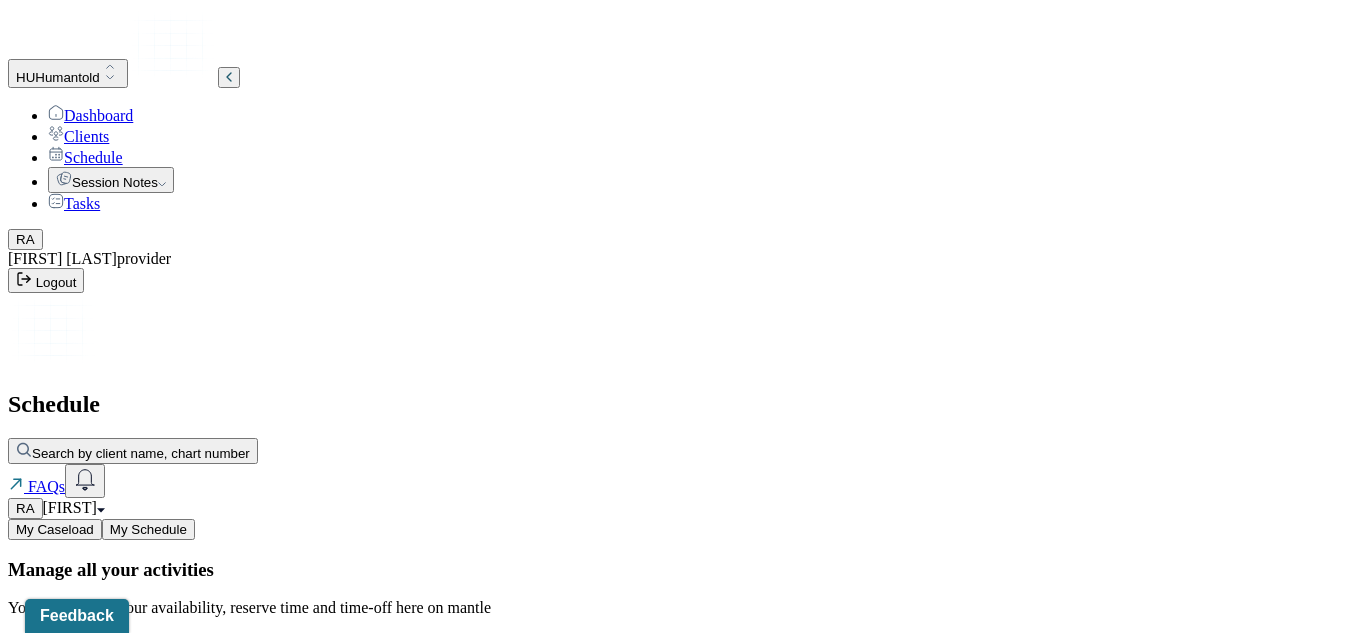 click on "Clients" at bounding box center [78, 136] 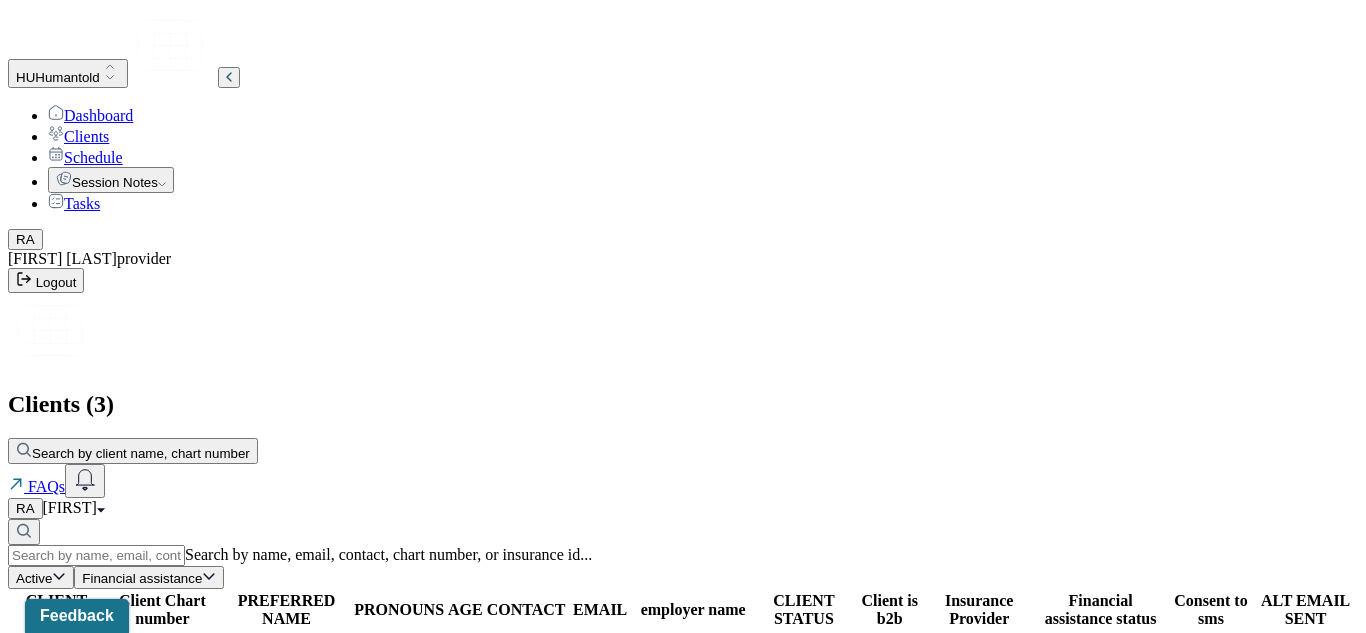 click on "FRUA035" at bounding box center [162, 650] 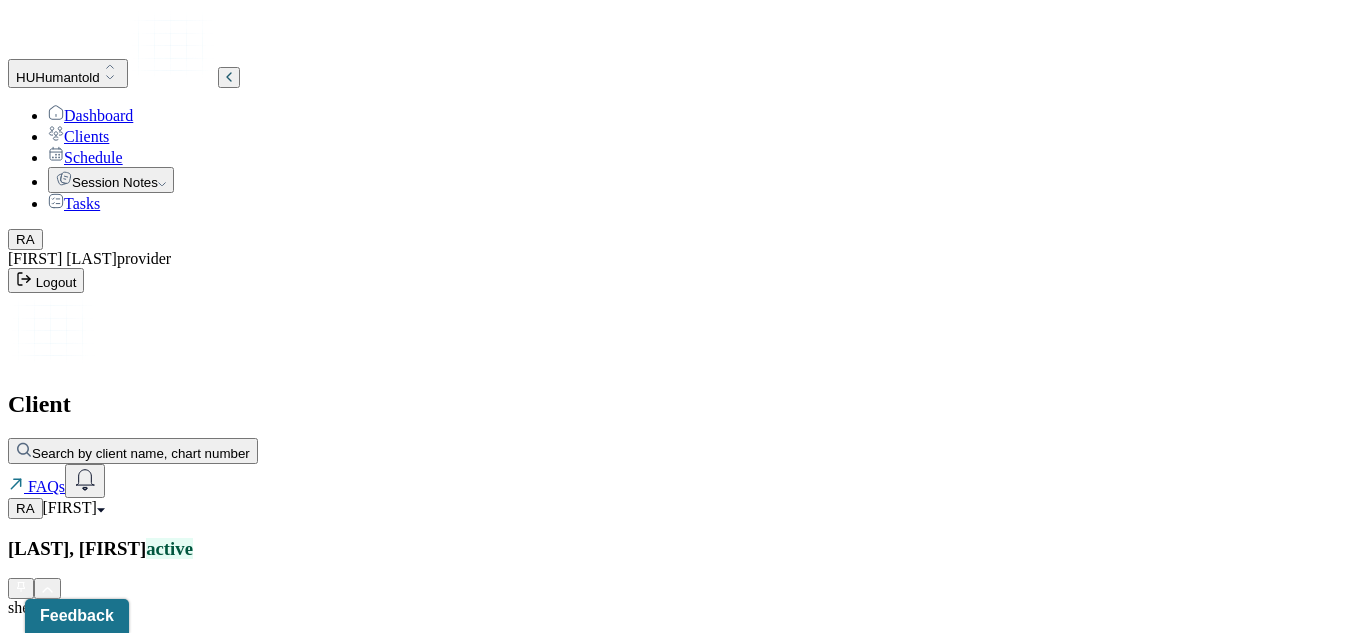 click on "EMAIL" at bounding box center (683, 1050) 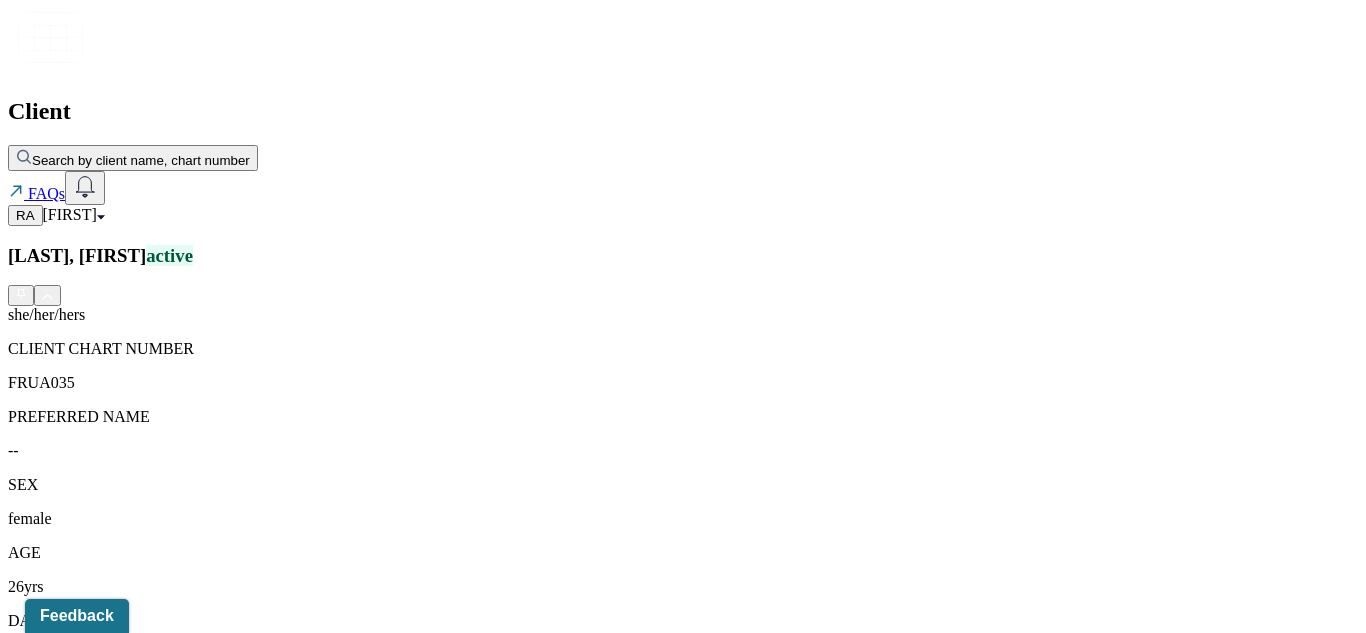 scroll, scrollTop: 499, scrollLeft: 0, axis: vertical 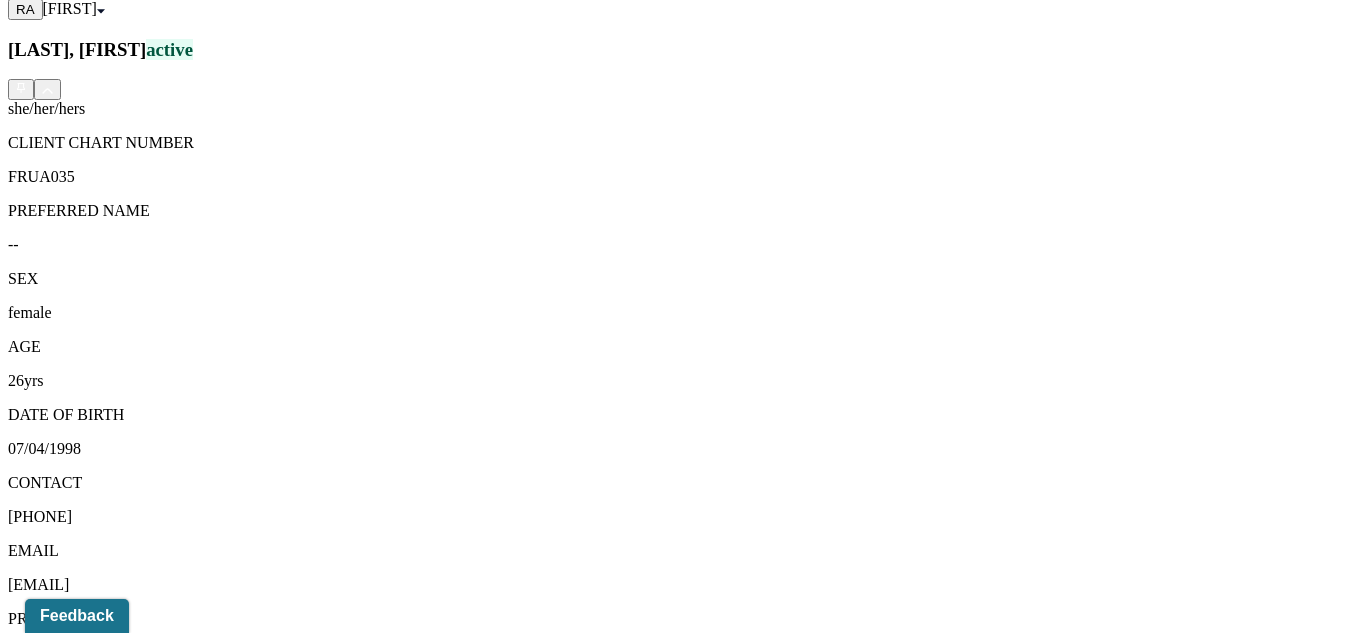click on "Session Notes" at bounding box center (209, 1538) 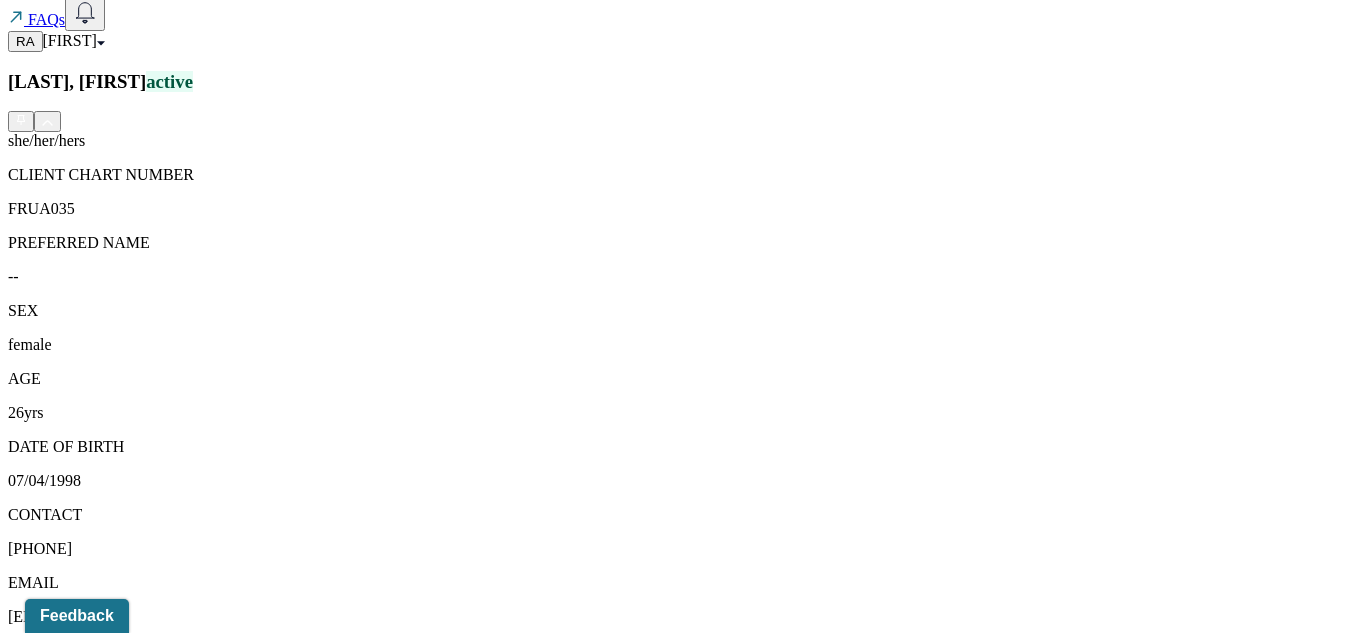 click on "Individual soap note" at bounding box center (264, 1704) 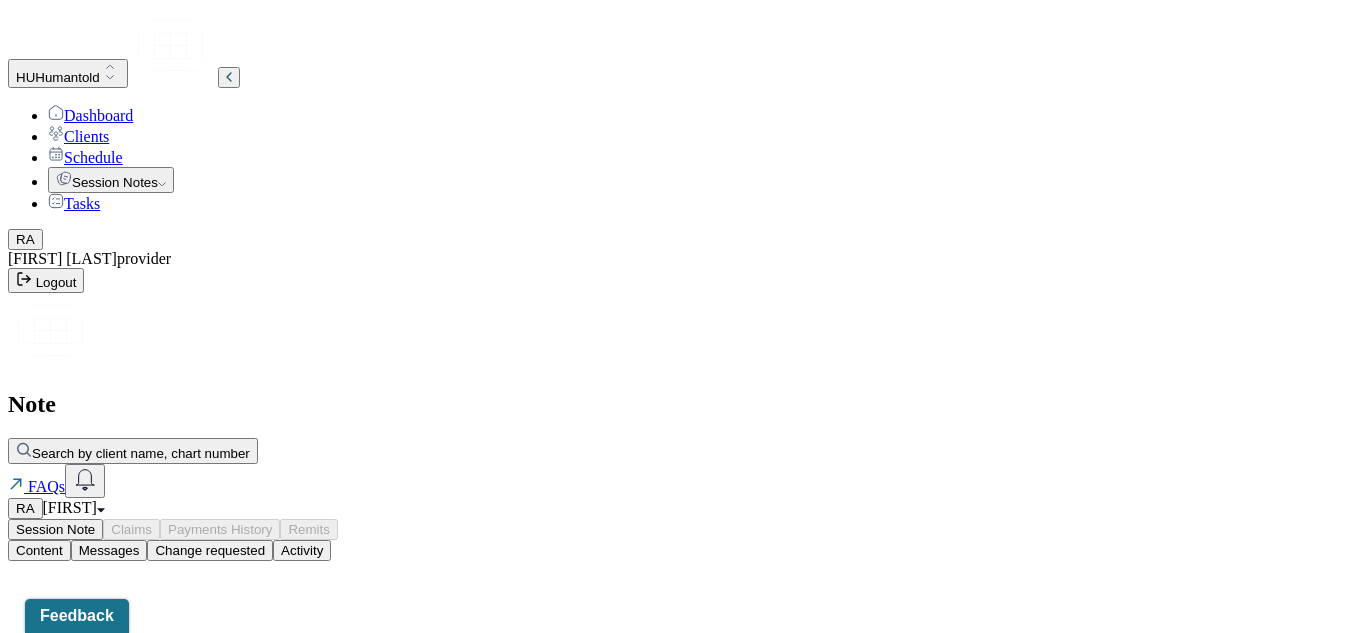 click at bounding box center [683, 561] 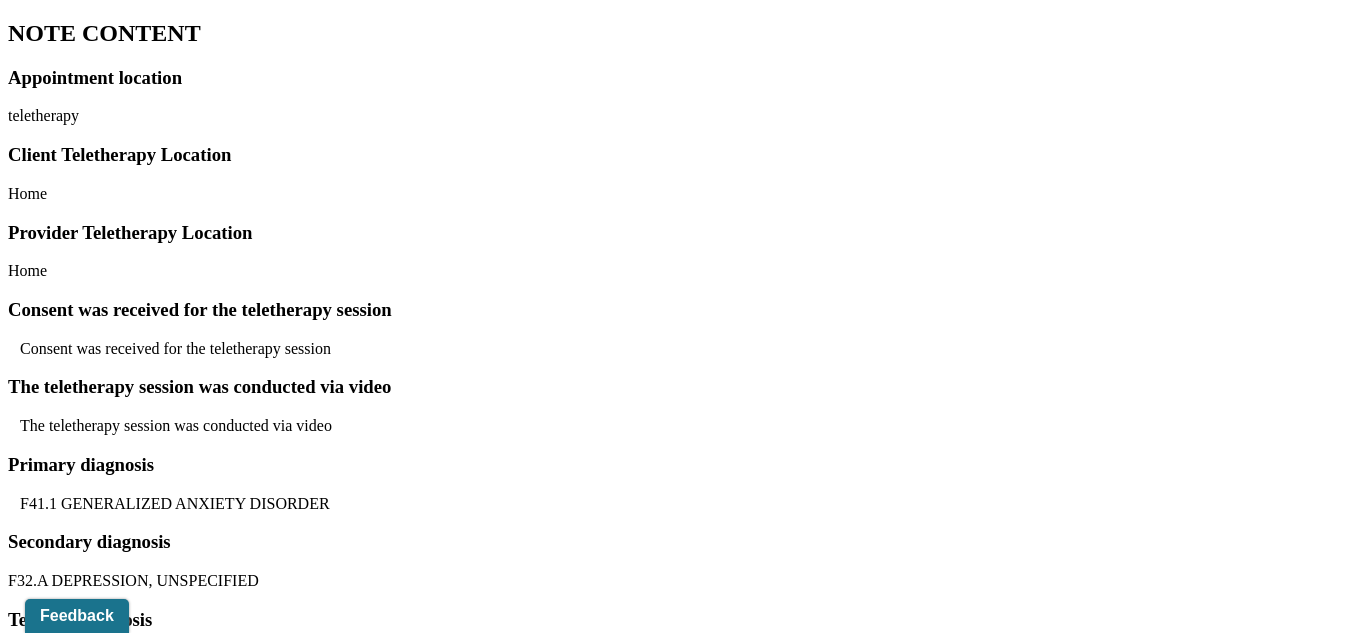 scroll, scrollTop: 1394, scrollLeft: 0, axis: vertical 